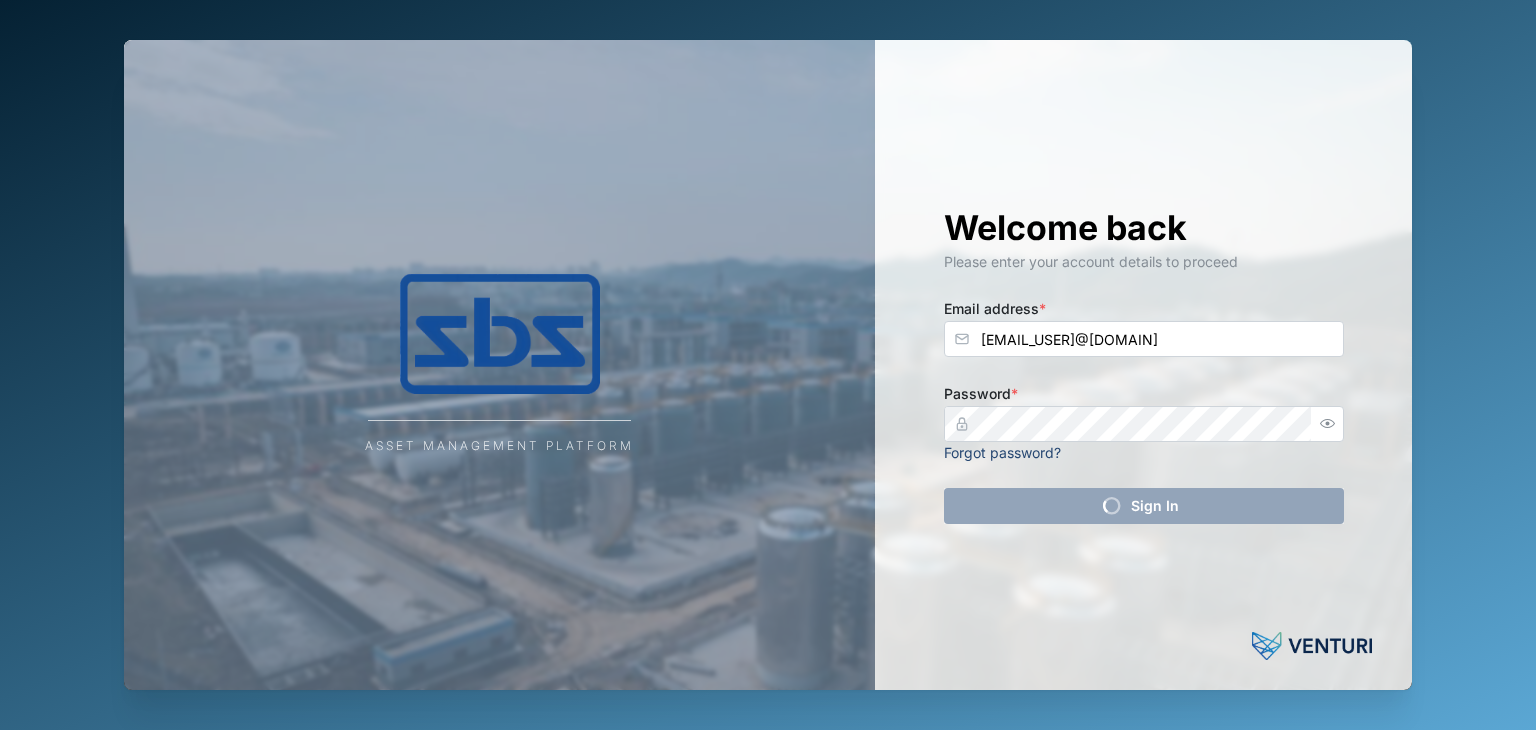 scroll, scrollTop: 0, scrollLeft: 0, axis: both 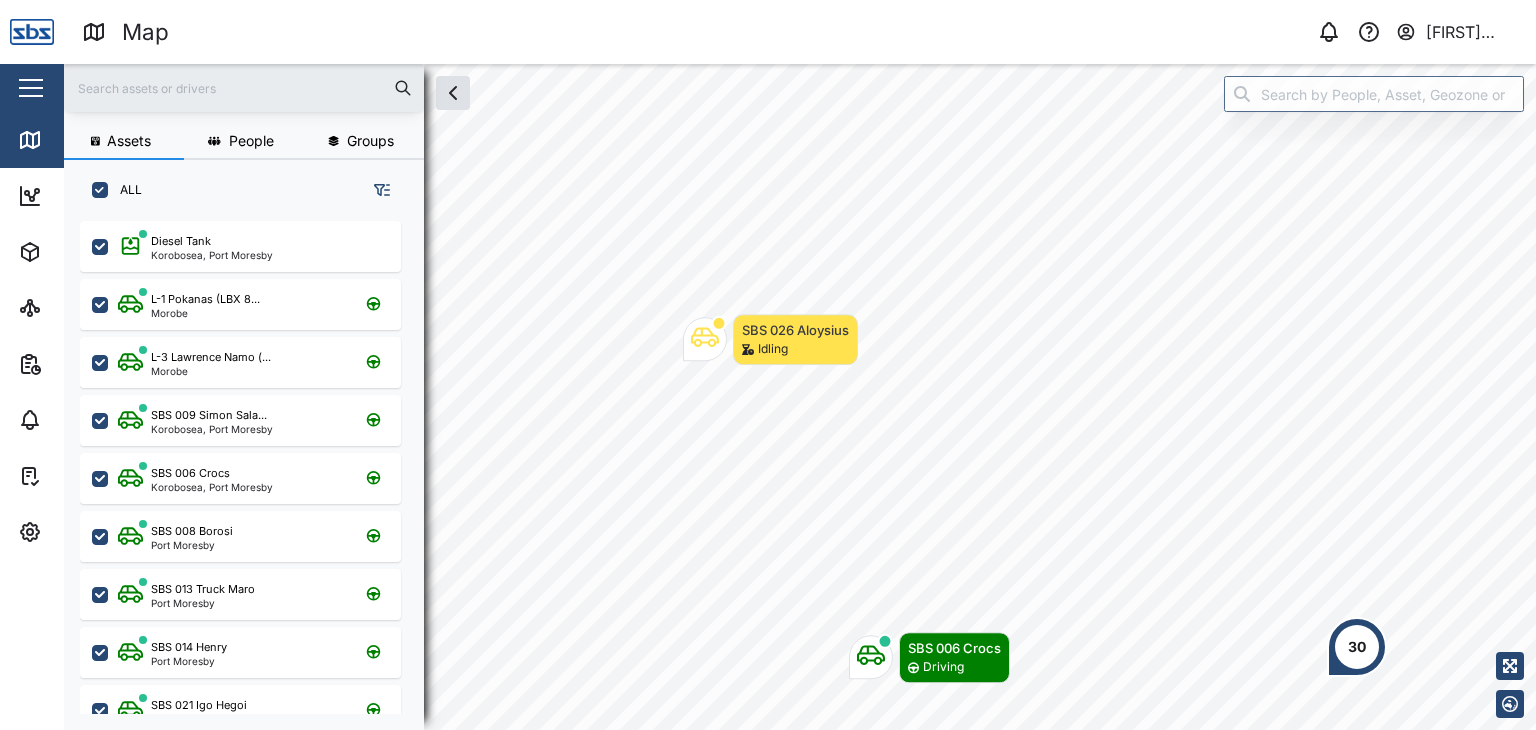 click at bounding box center [244, 88] 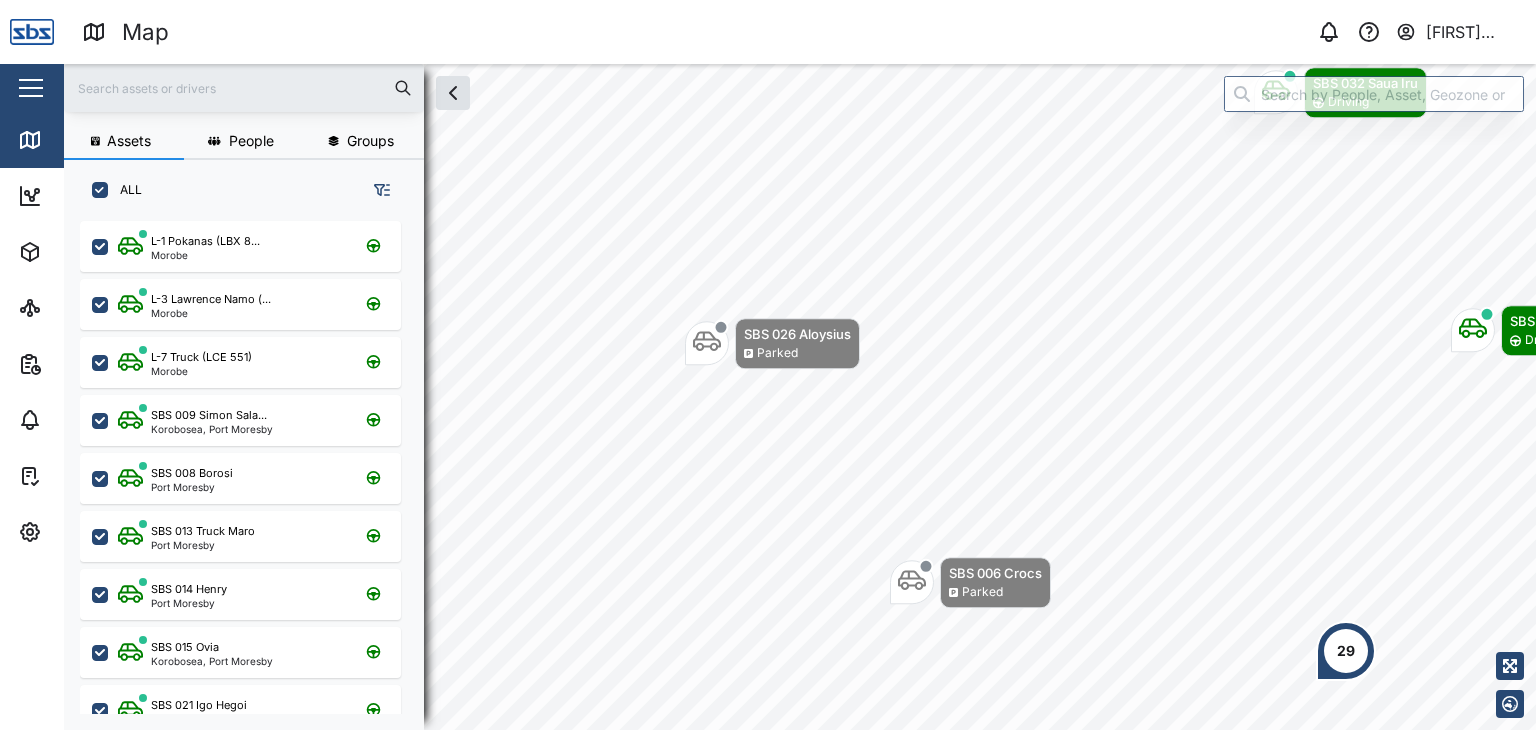 click at bounding box center [244, 88] 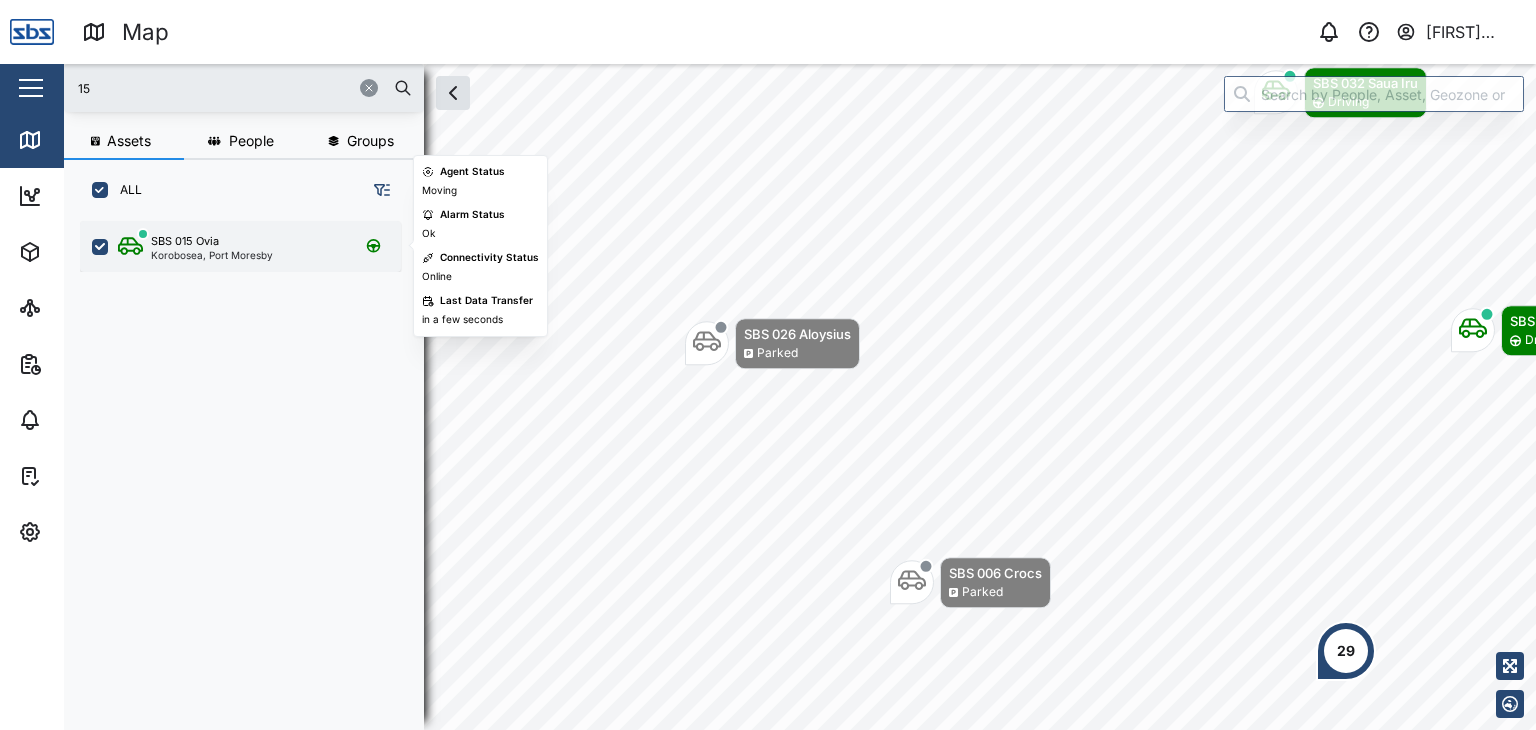 click on "Korobosea,
Port Moresby" at bounding box center [212, 255] 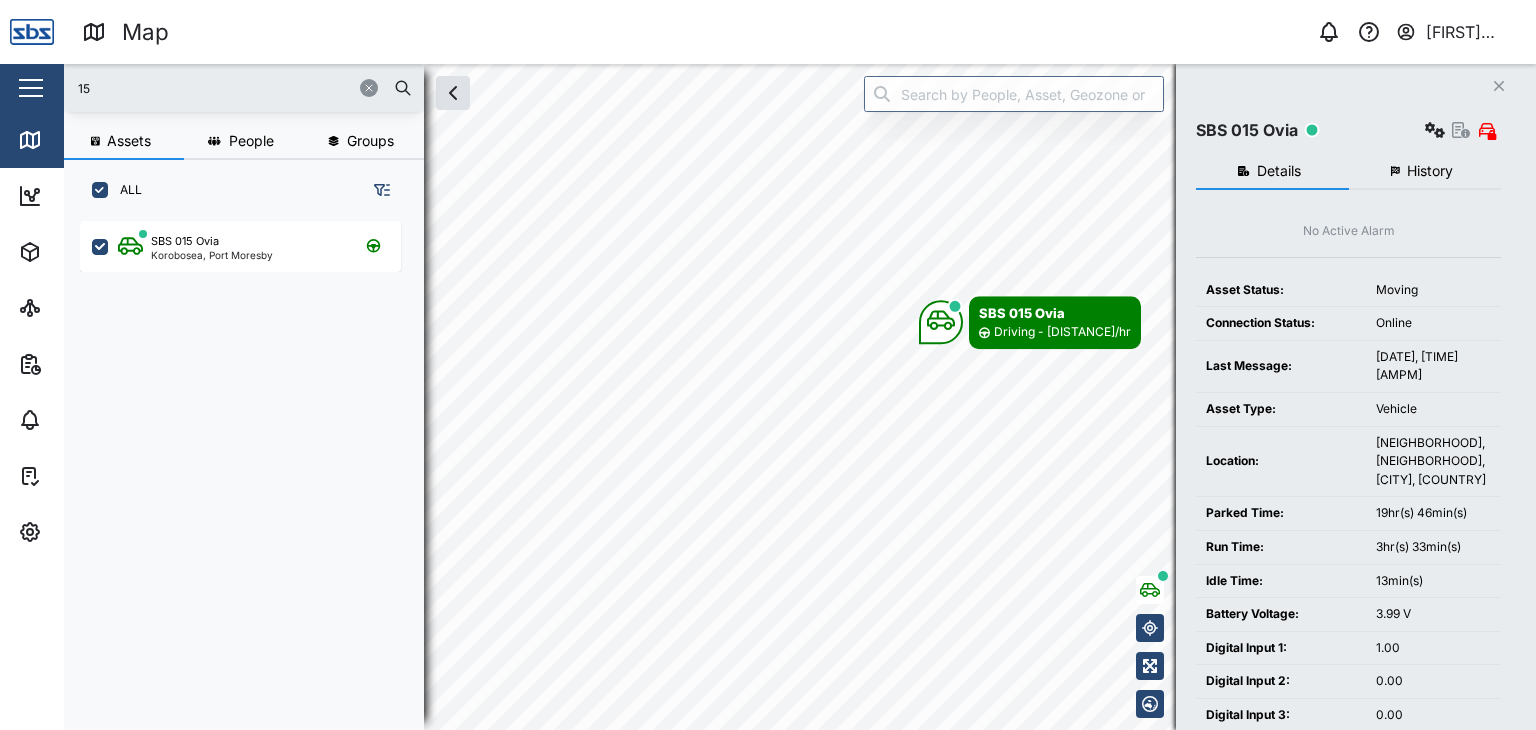 click on "15" at bounding box center (244, 88) 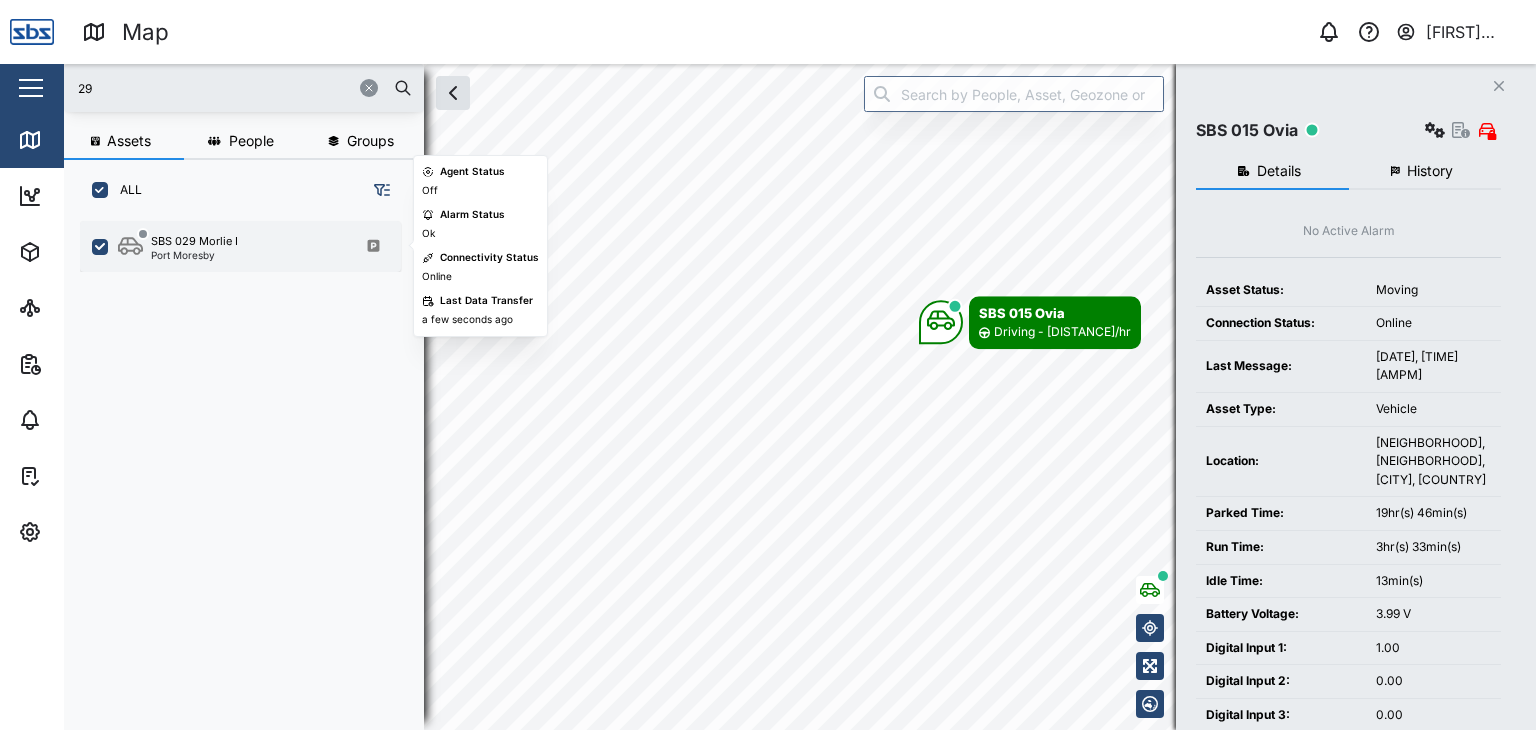 click on "Port Moresby" at bounding box center [194, 255] 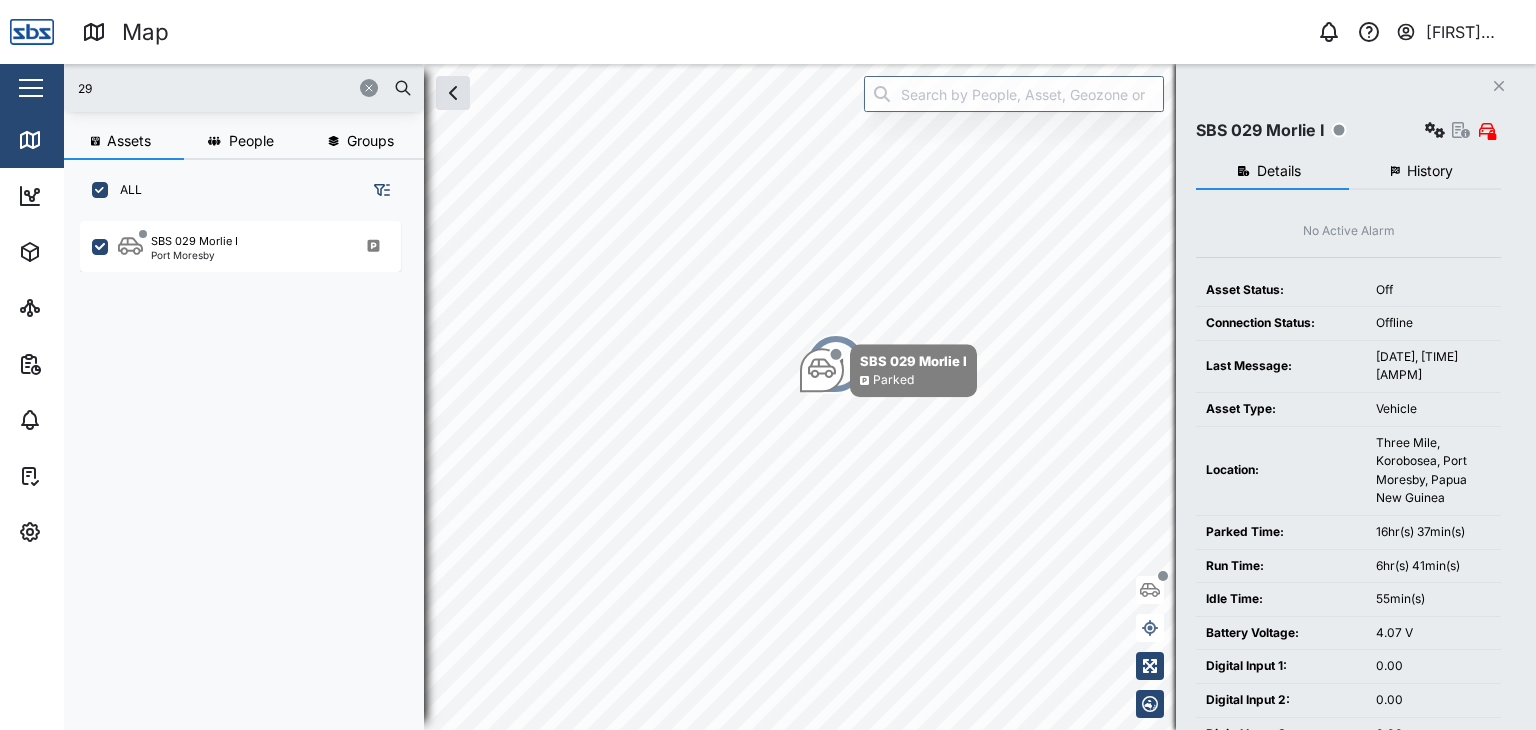 drag, startPoint x: 115, startPoint y: 92, endPoint x: 67, endPoint y: 91, distance: 48.010414 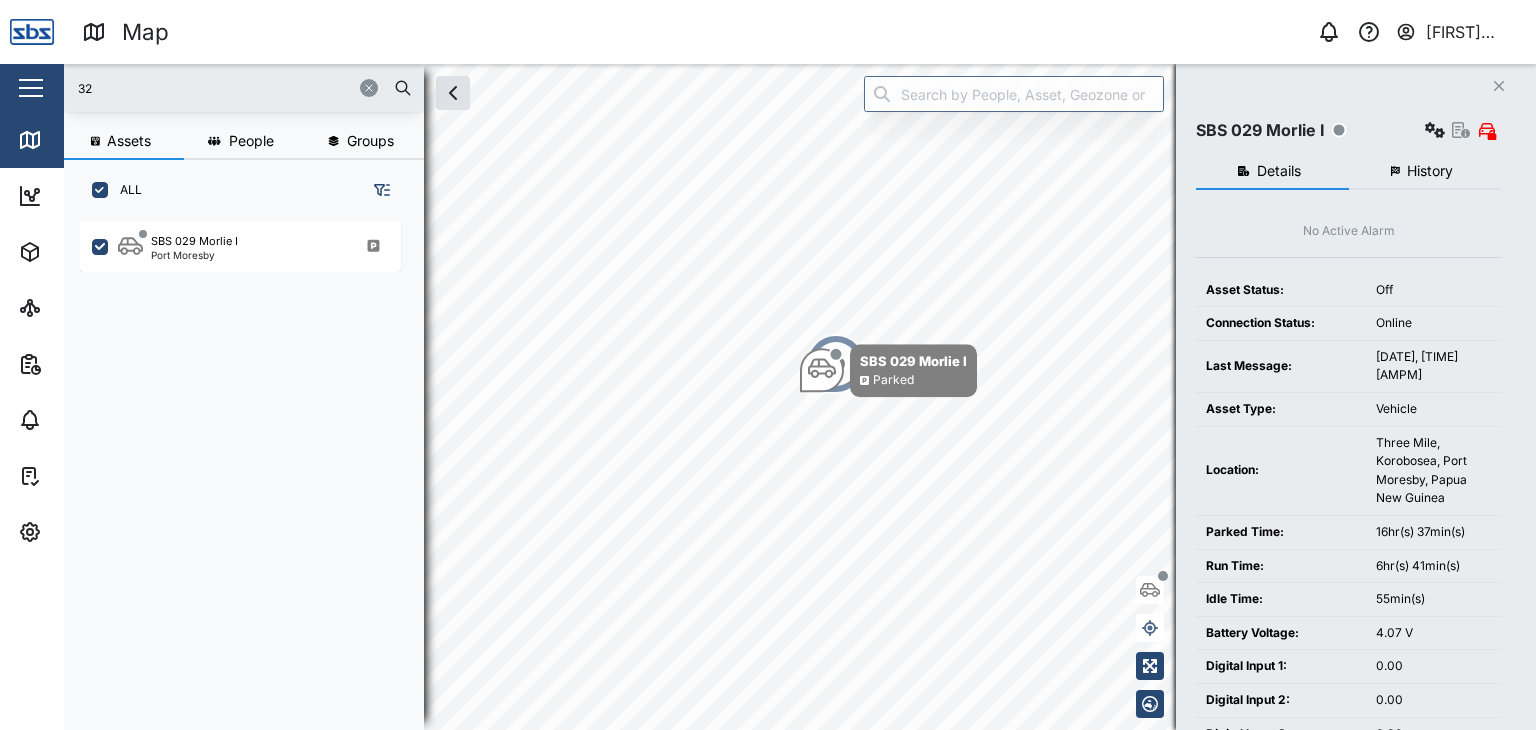 type on "32" 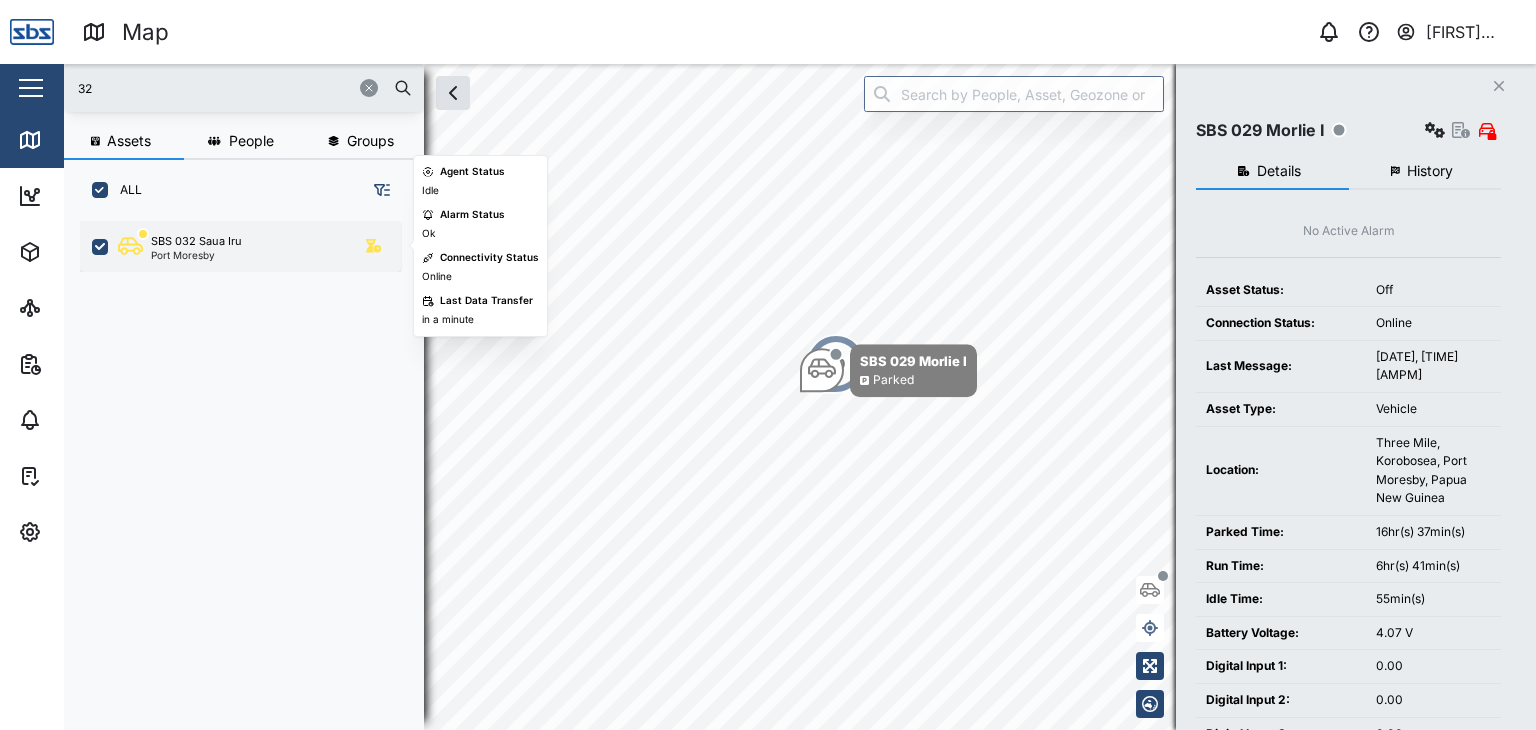 click on "Port Moresby" at bounding box center [196, 255] 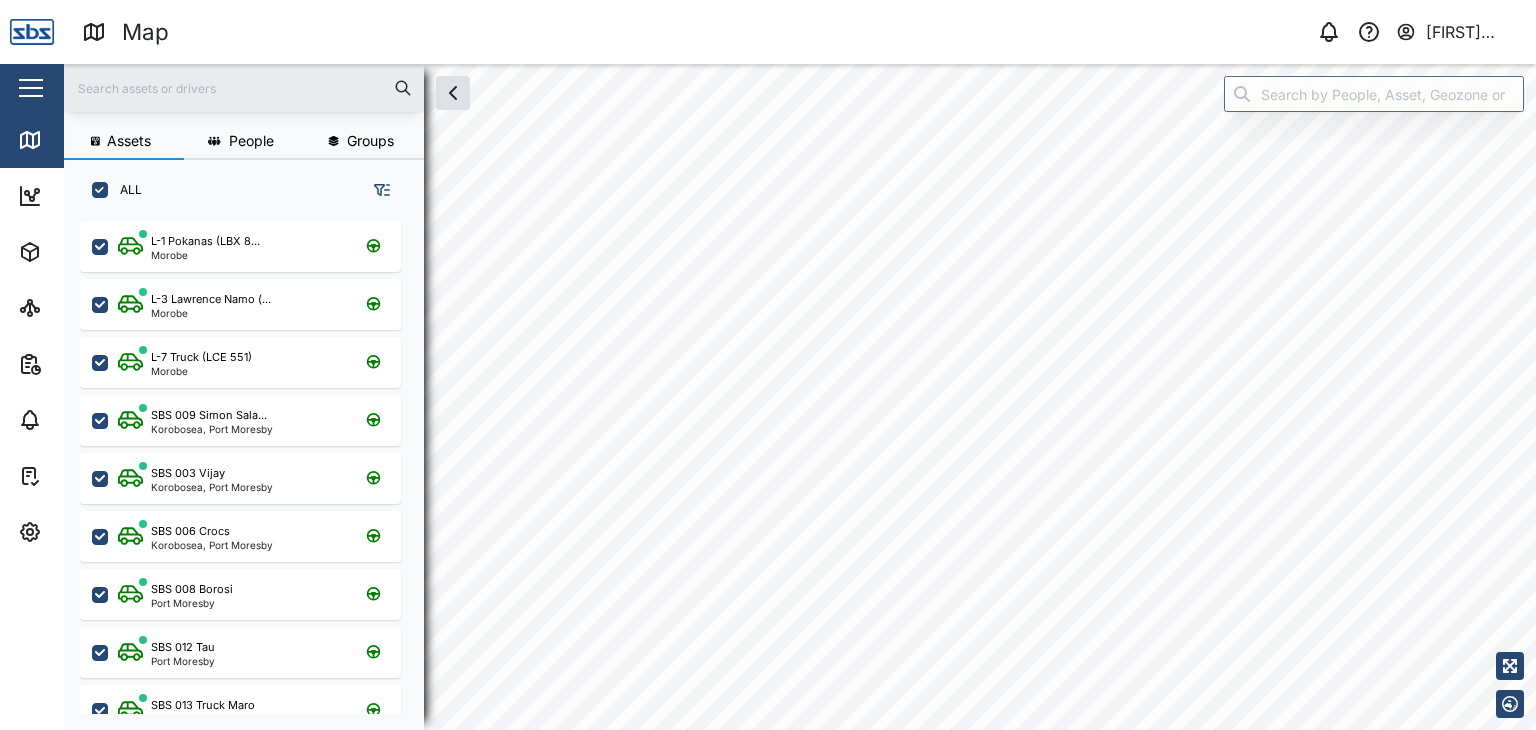 scroll, scrollTop: 0, scrollLeft: 0, axis: both 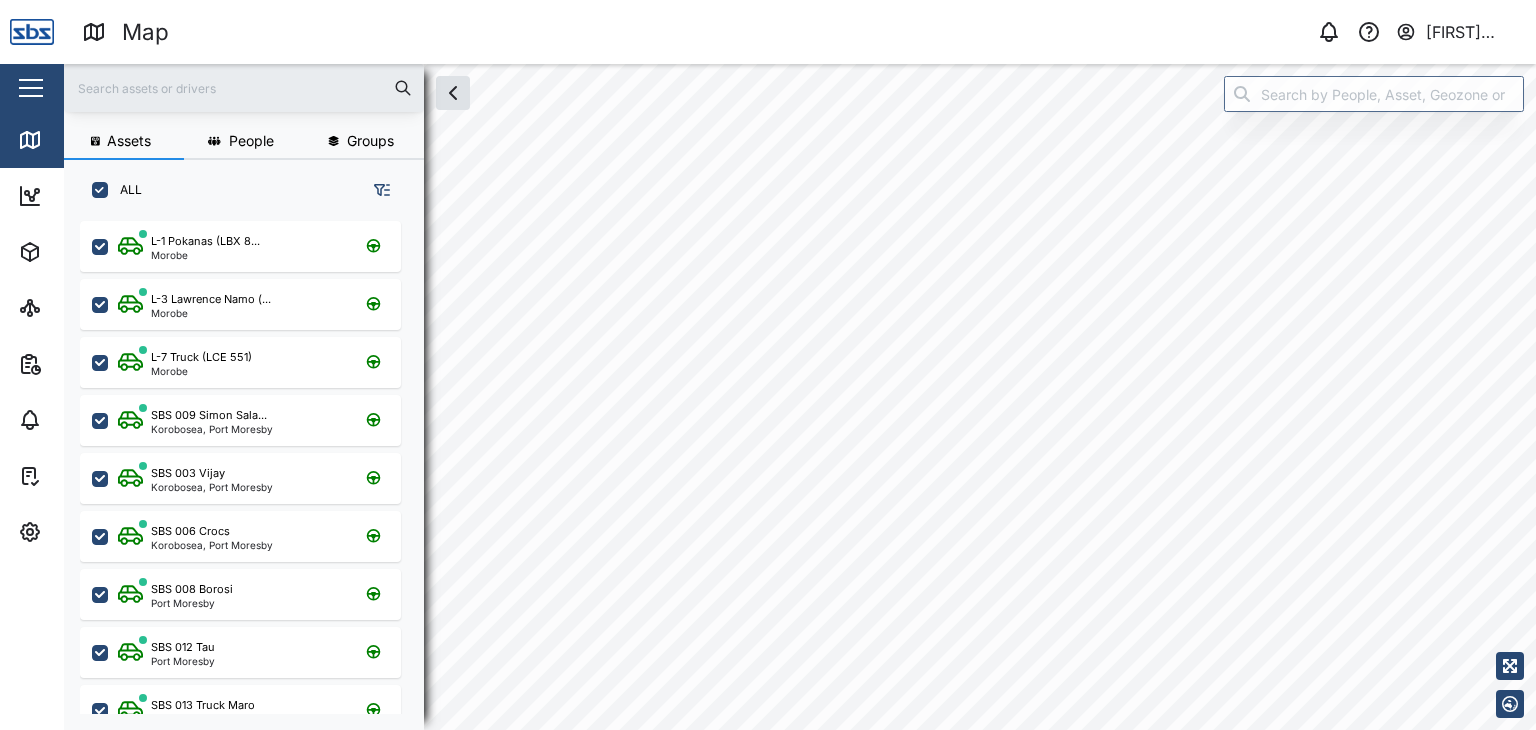 click at bounding box center [244, 88] 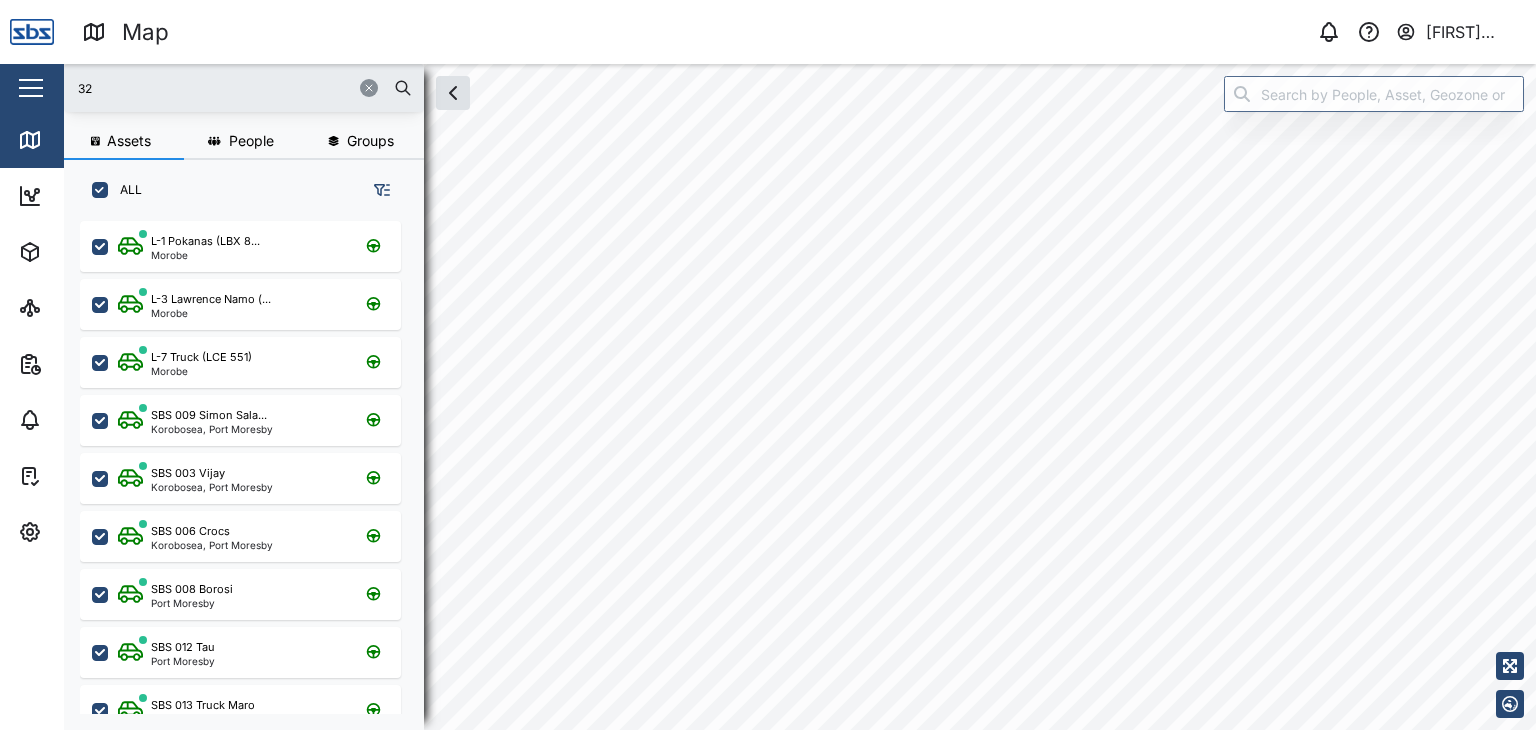 type on "32" 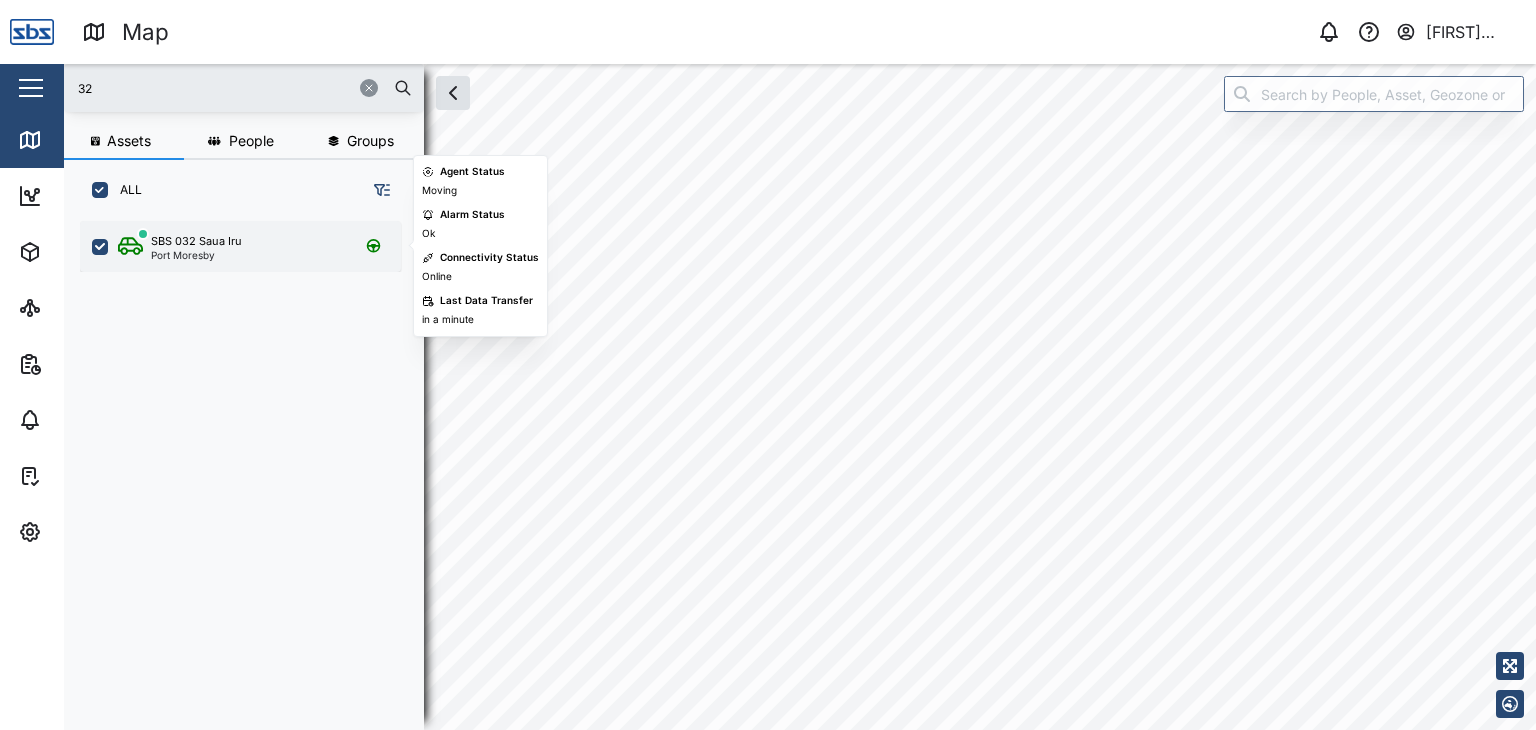 click on "SBS 032 Saua Iru
Port Moresby" at bounding box center (253, 246) 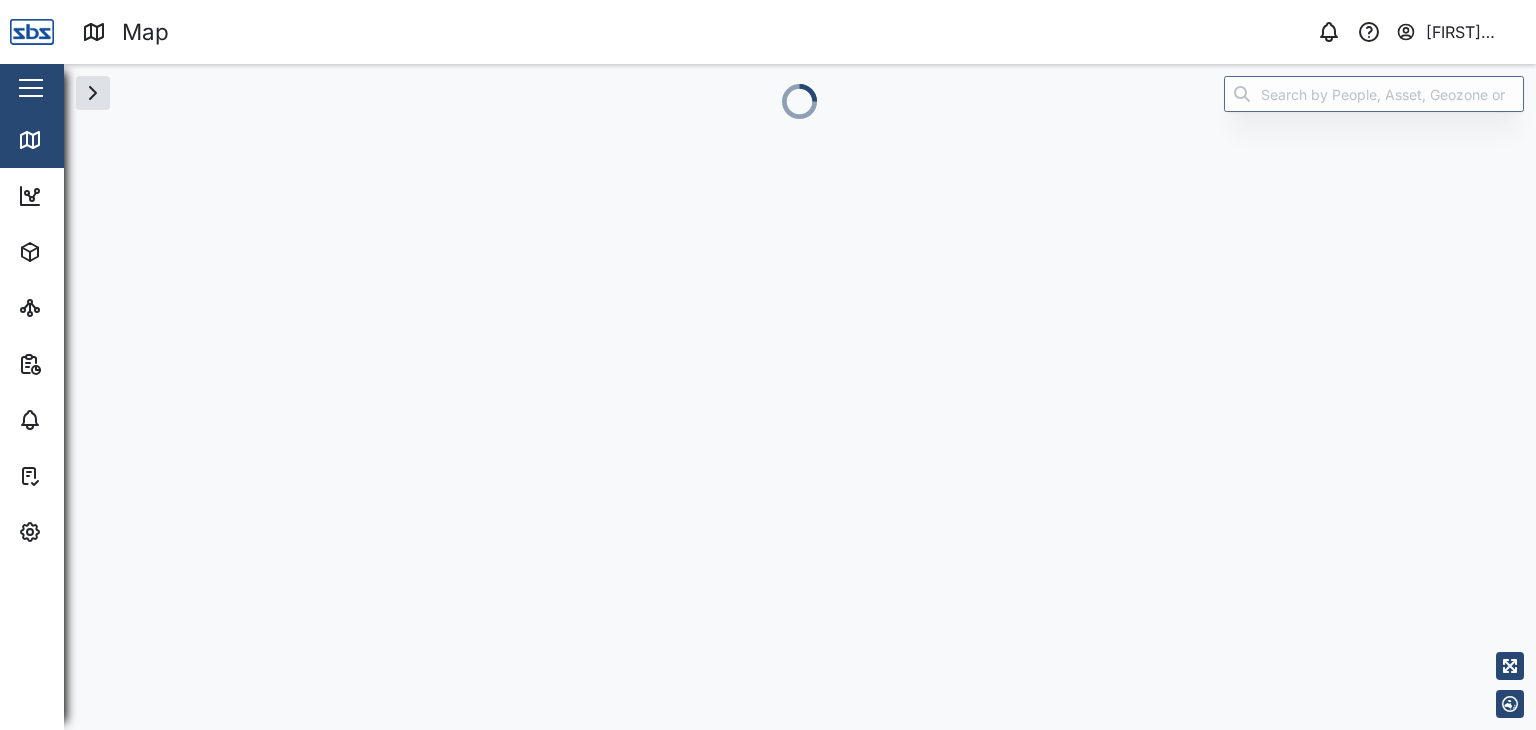 scroll, scrollTop: 0, scrollLeft: 0, axis: both 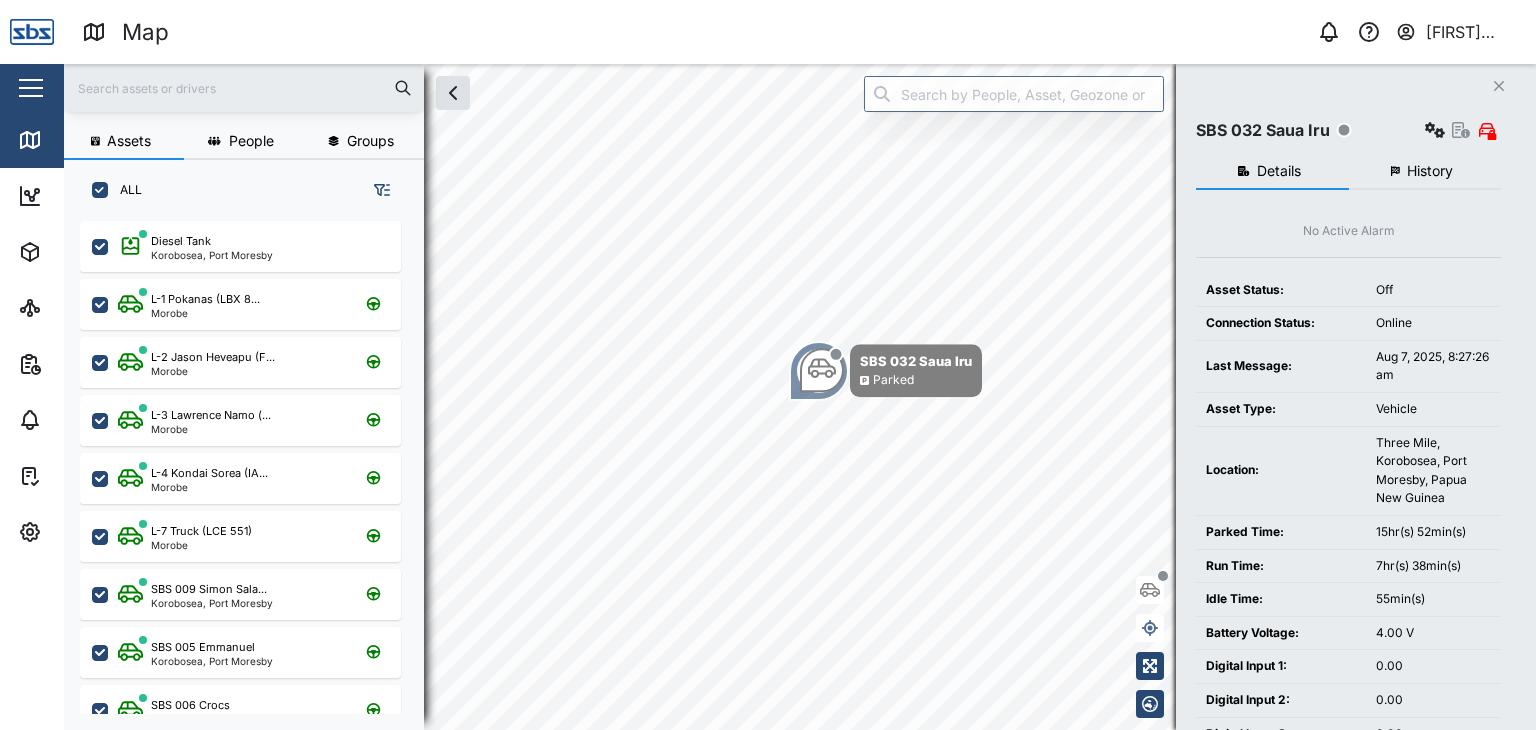 click at bounding box center [244, 88] 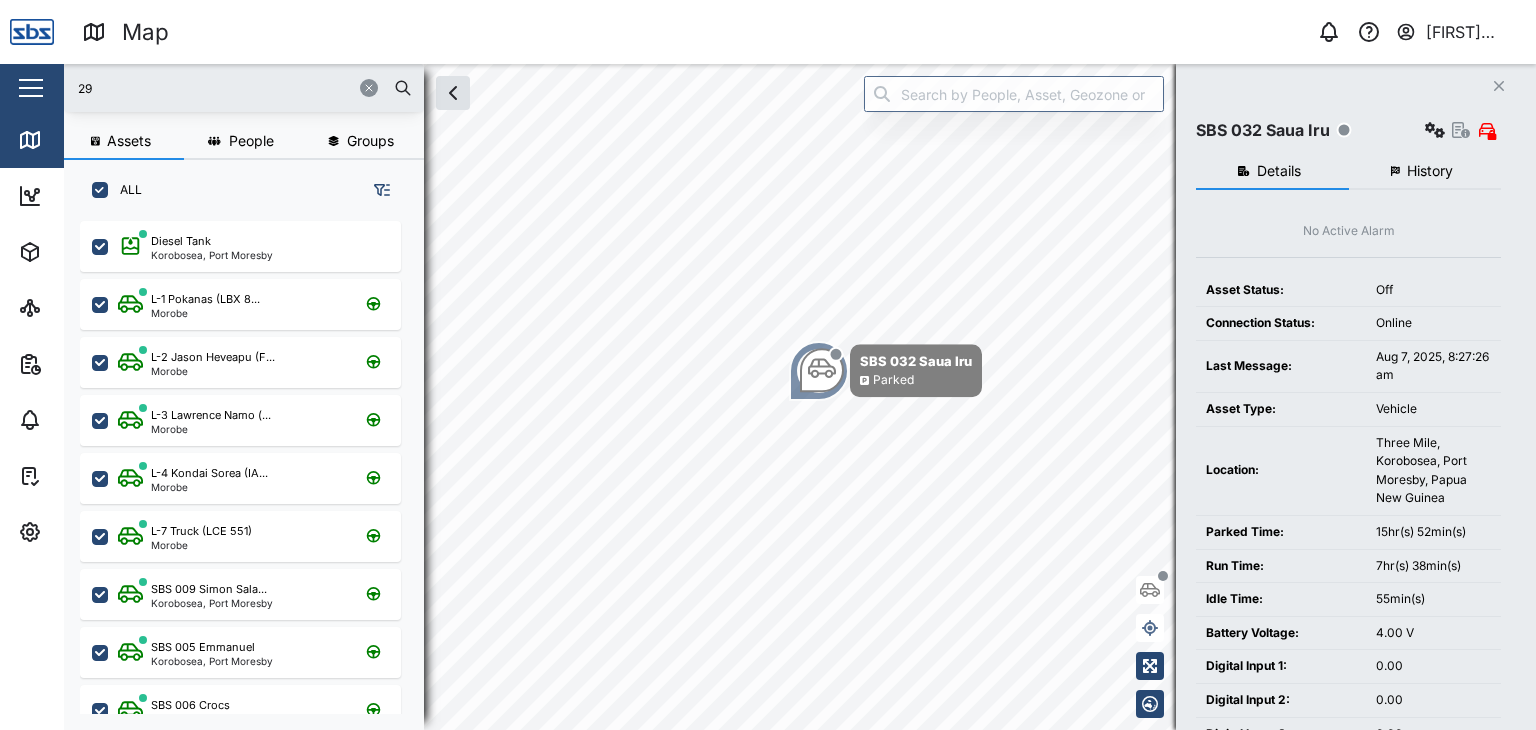 type on "29" 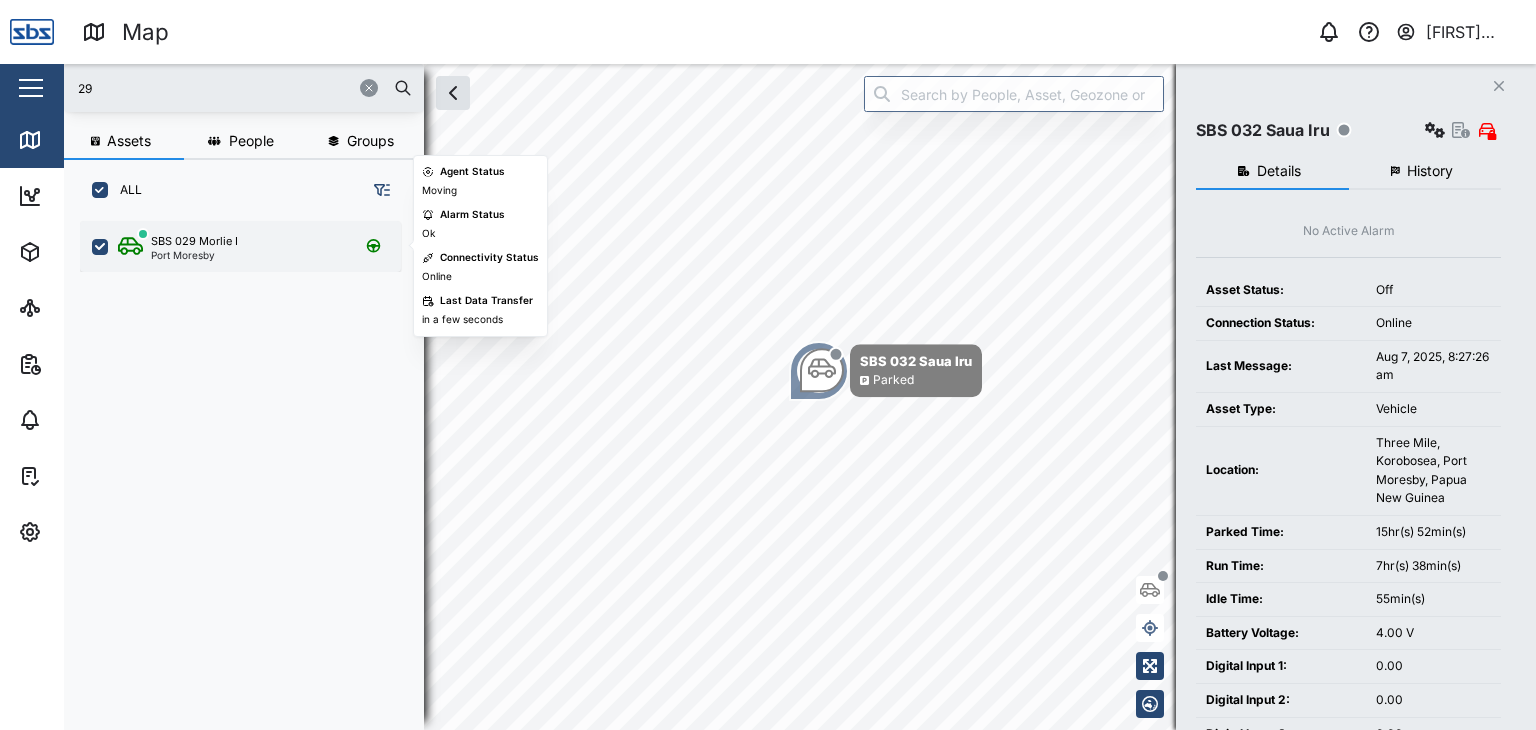 click on "SBS 029 Morlie I
[NEIGHBORHOOD], [CITY]" at bounding box center (253, 246) 